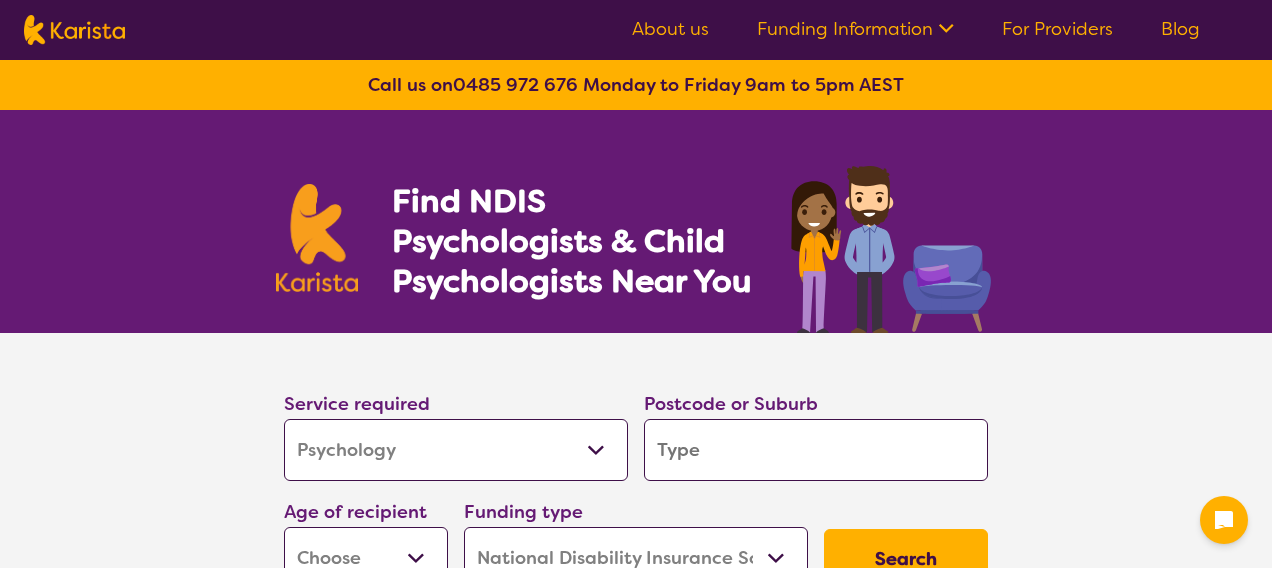 select on "Psychology" 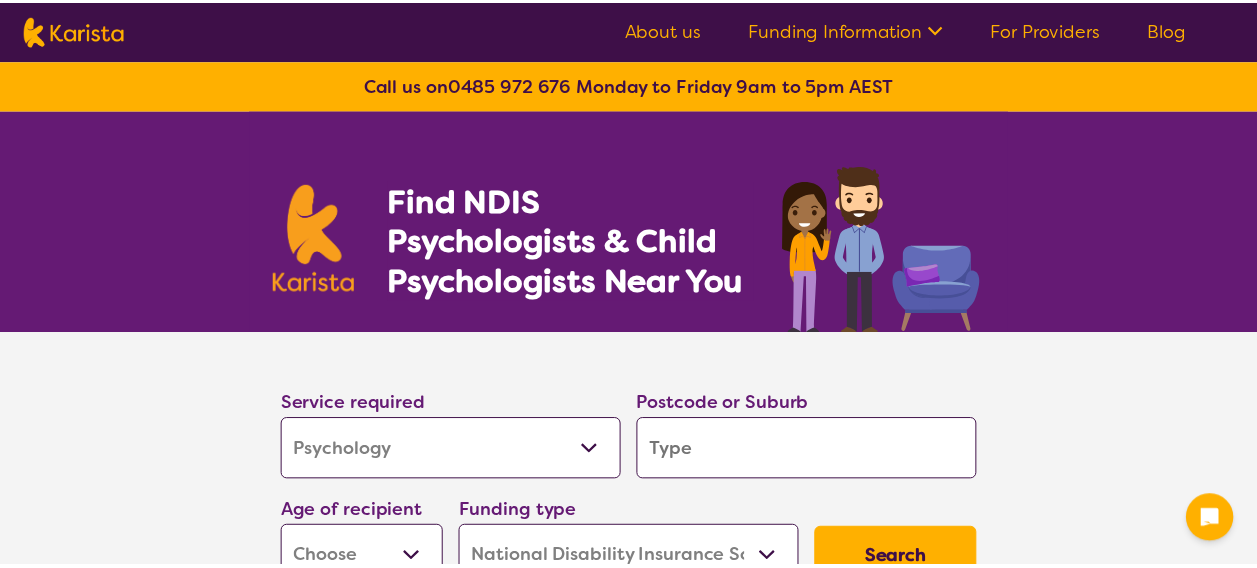 scroll, scrollTop: 0, scrollLeft: 0, axis: both 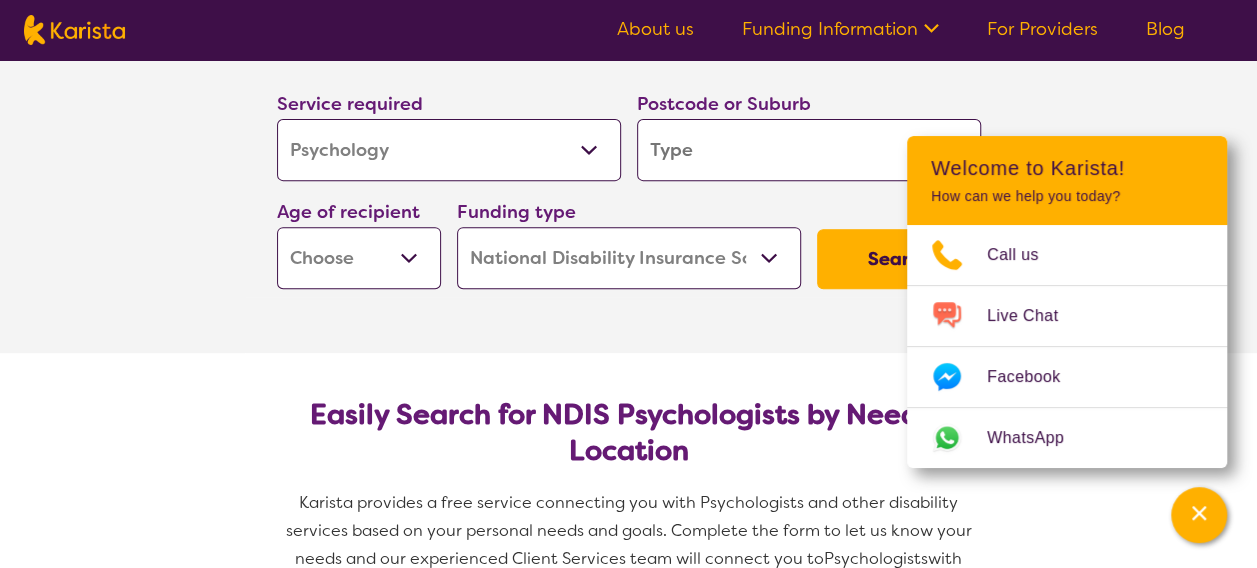 click at bounding box center (809, 150) 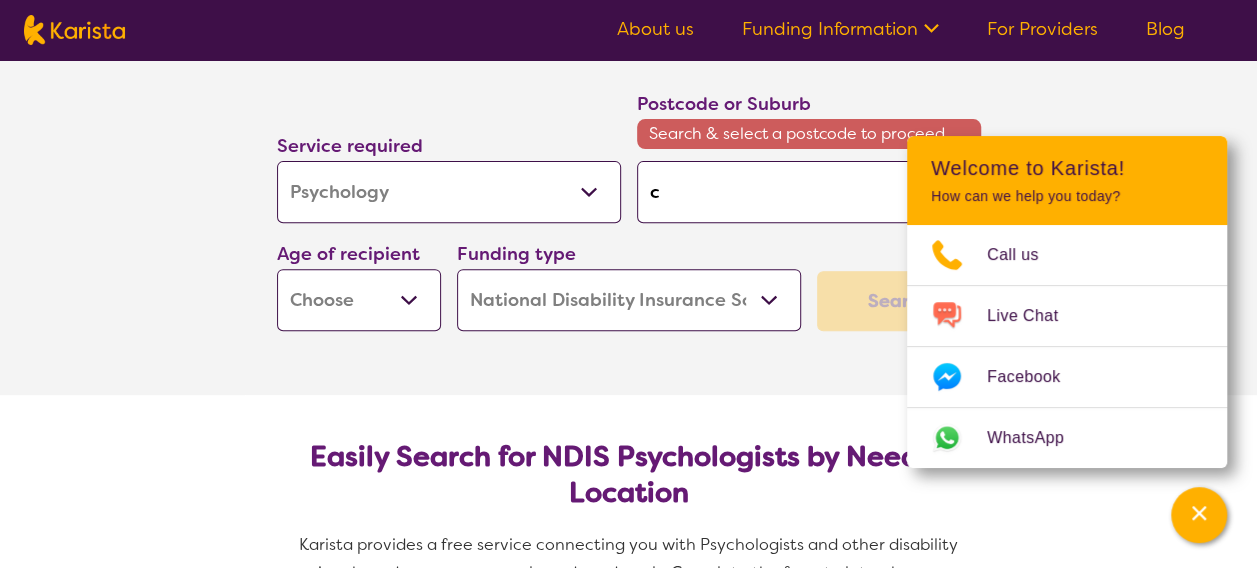 type on "ca" 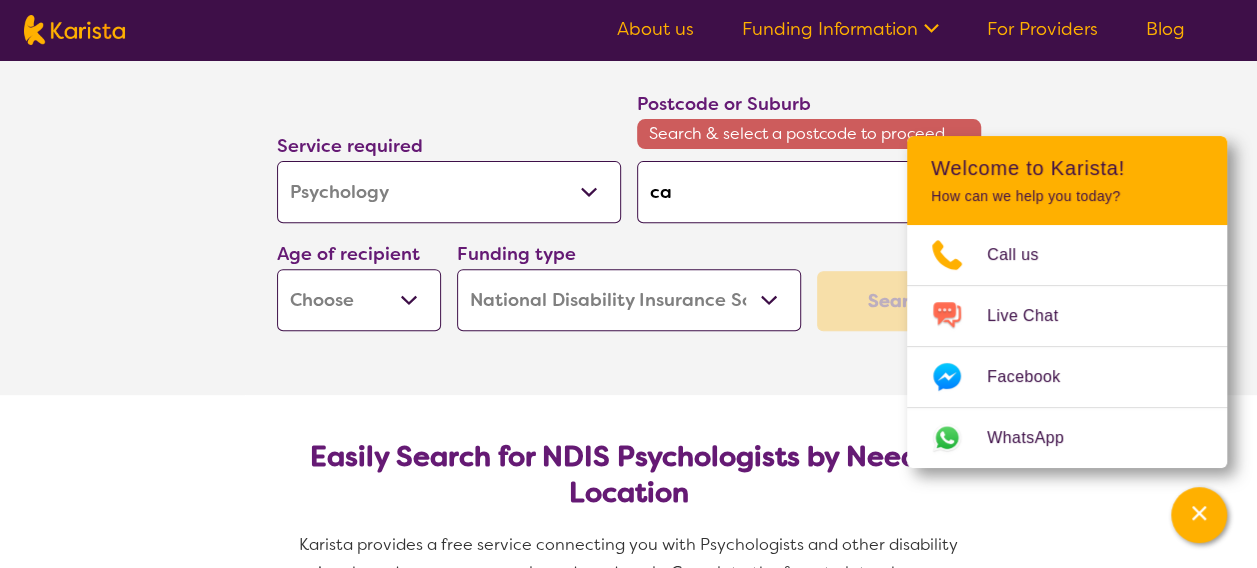 type on "cam" 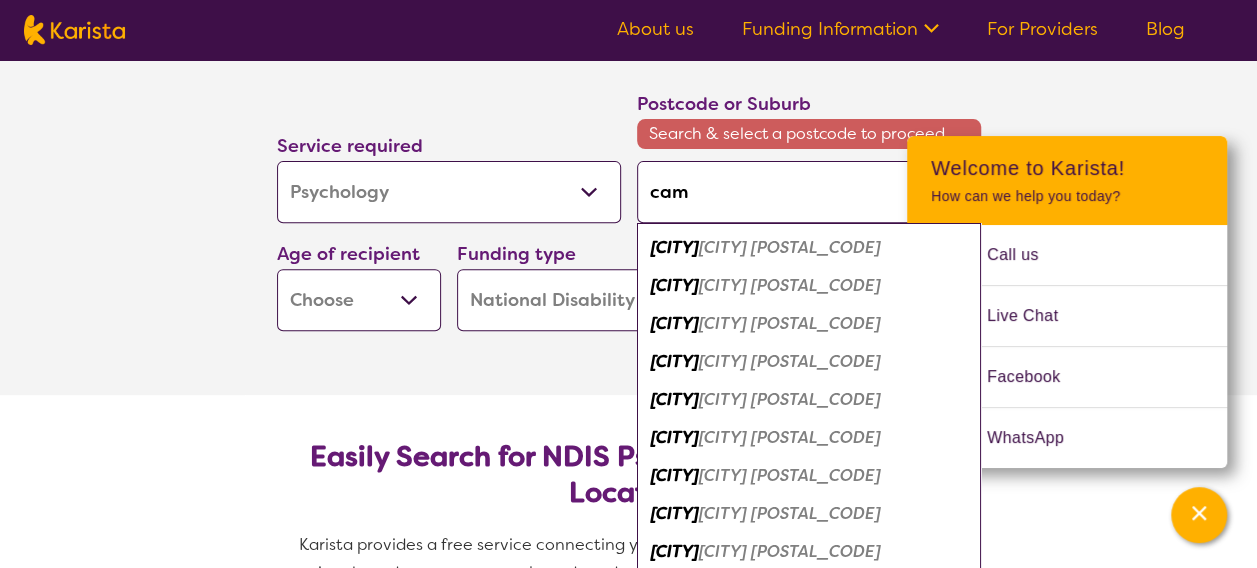 type on "[CITY]" 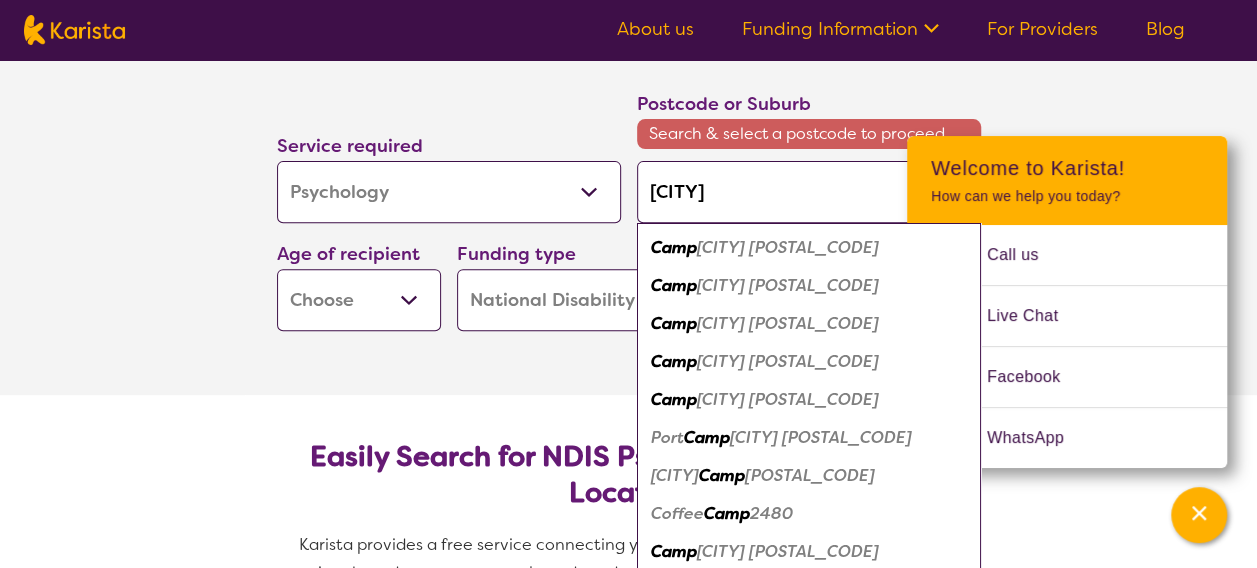 type on "[CITY]" 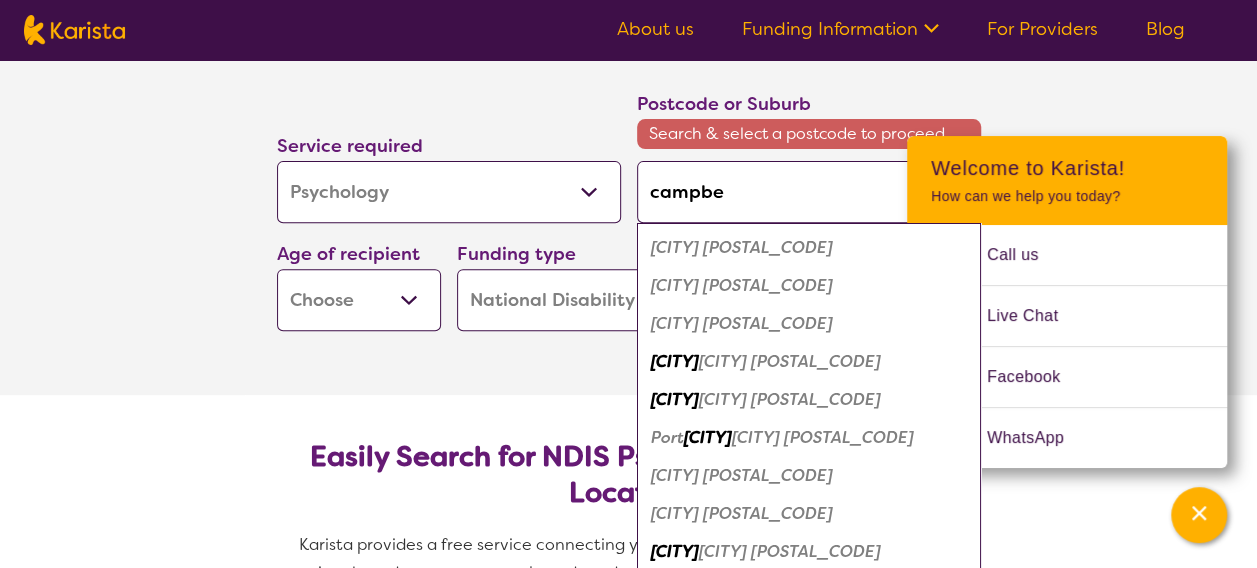 type on "[CITY]" 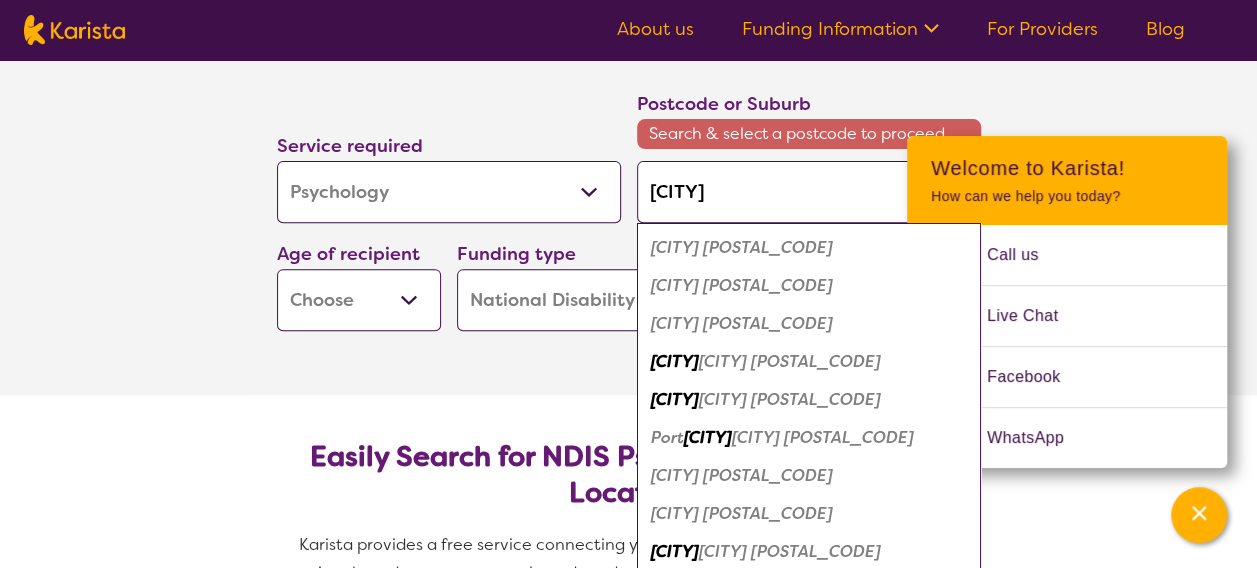 type on "[CITY]" 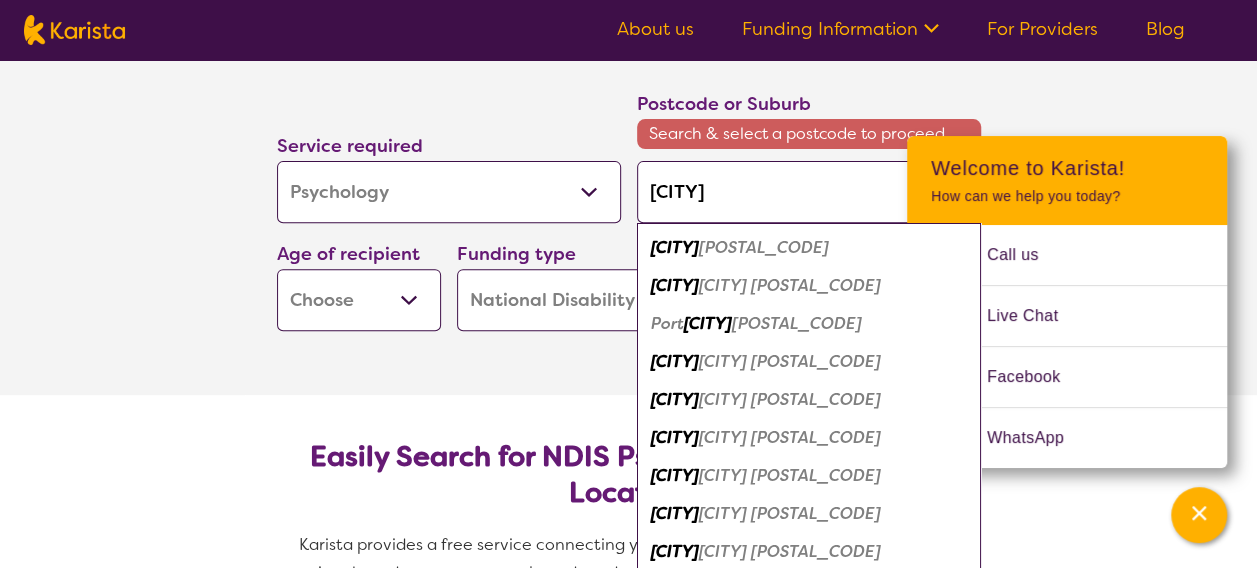 type on "[CITY]" 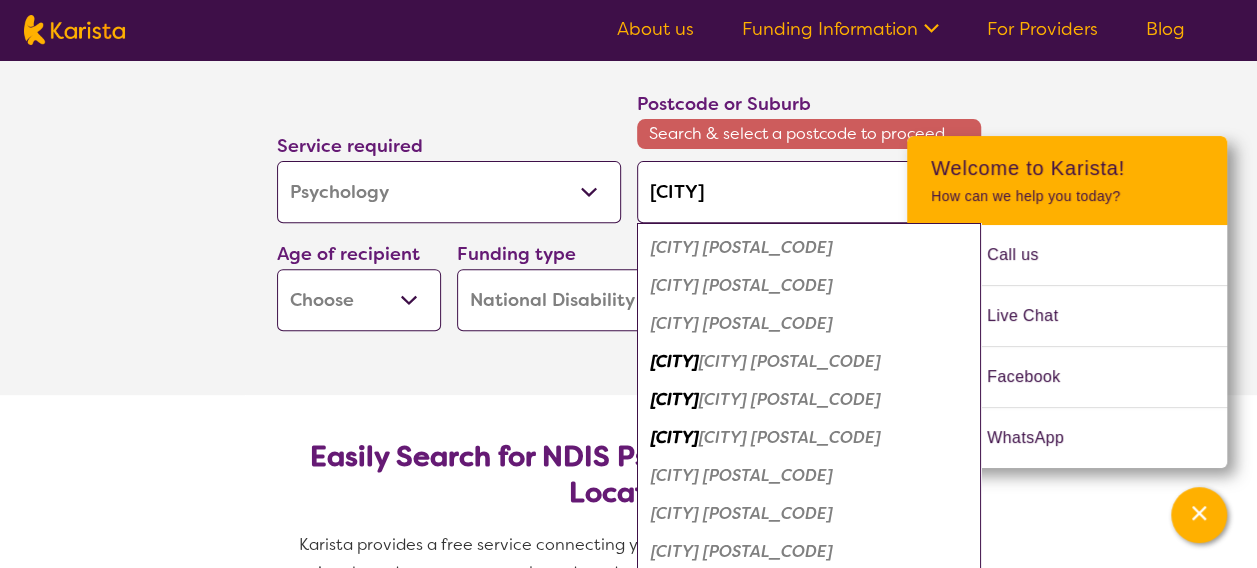 type on "[CITY]" 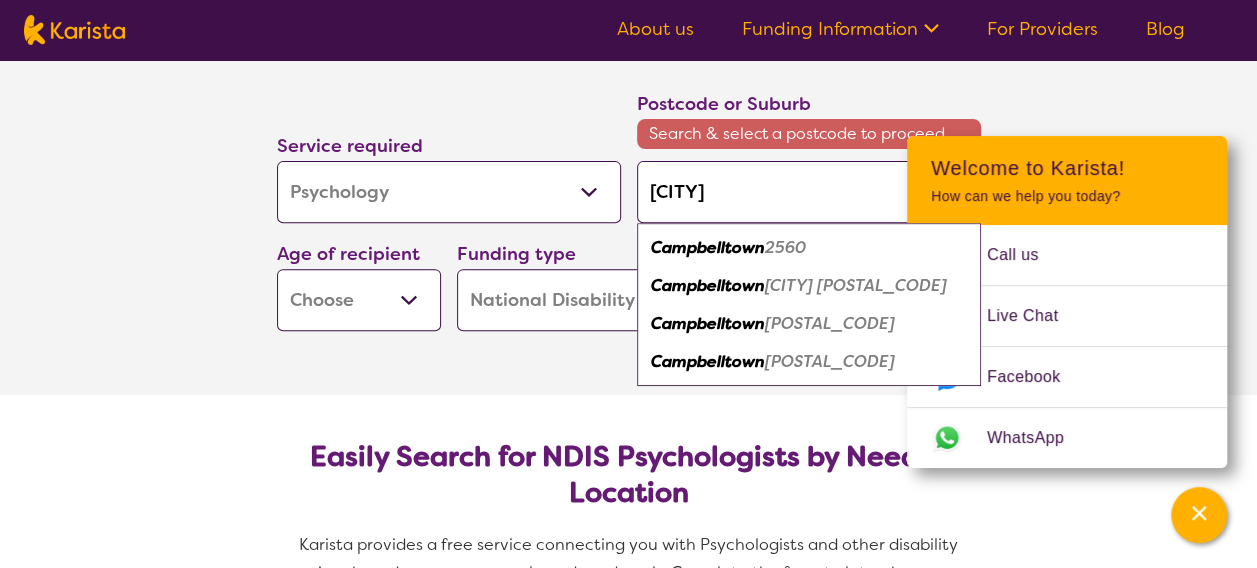 click on "Campbelltown" at bounding box center (708, 247) 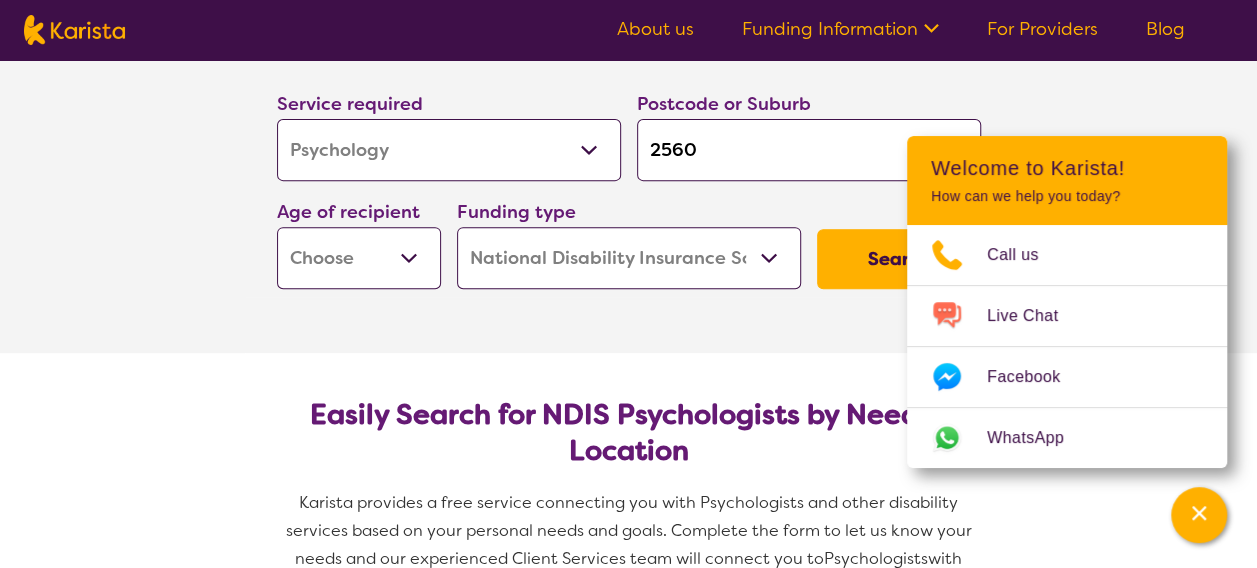 click on "Early Childhood - 0 to 9 Child - 10 to 11 Adolescent - 12 to 17 Adult - 18 to 64 Aged - 65+" at bounding box center (359, 258) 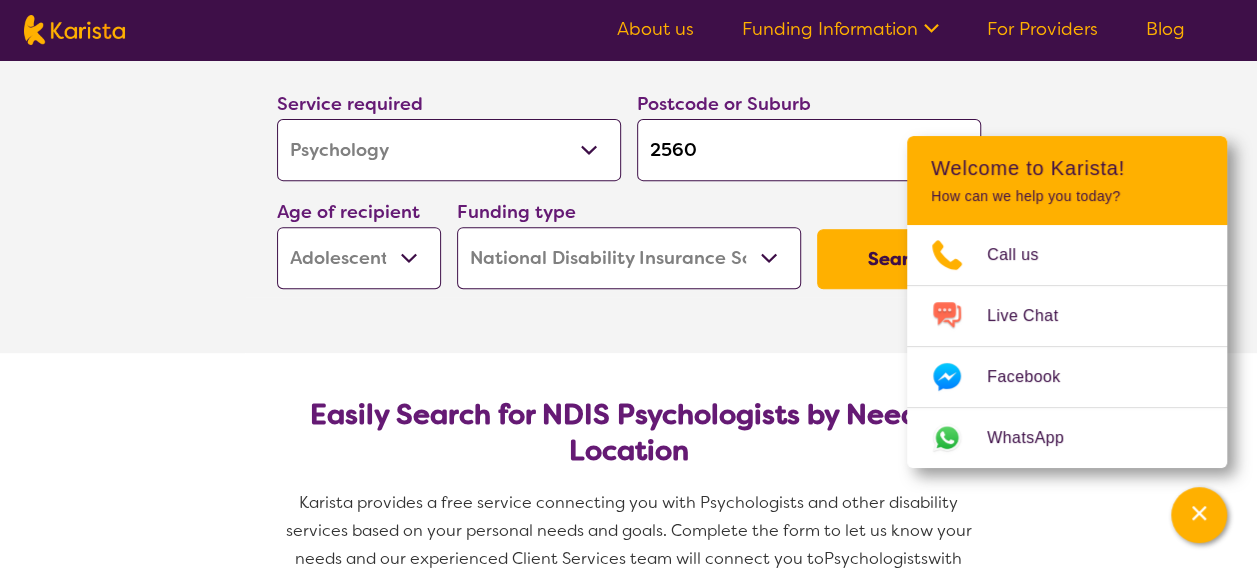 click on "Early Childhood - 0 to 9 Child - 10 to 11 Adolescent - 12 to 17 Adult - 18 to 64 Aged - 65+" at bounding box center (359, 258) 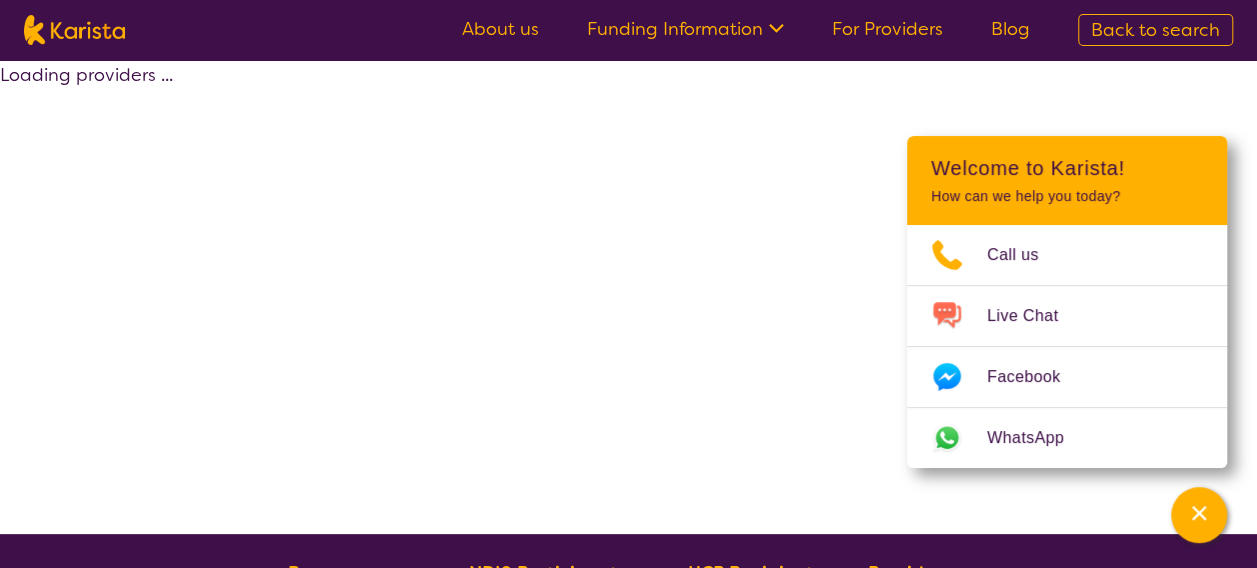 select on "by_score" 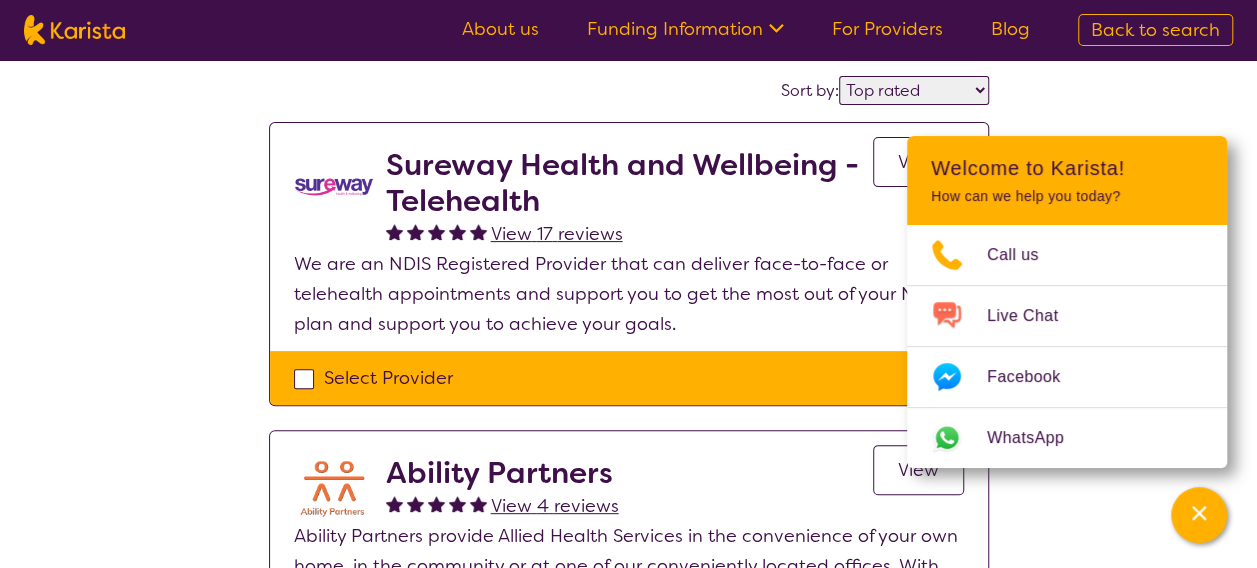 scroll, scrollTop: 200, scrollLeft: 0, axis: vertical 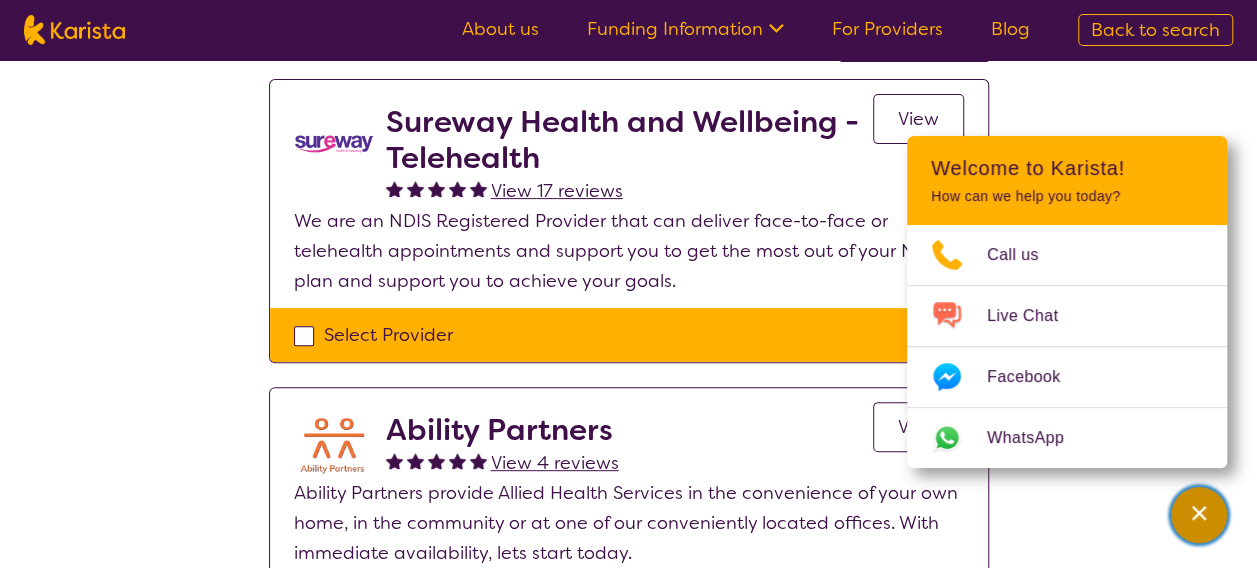 click 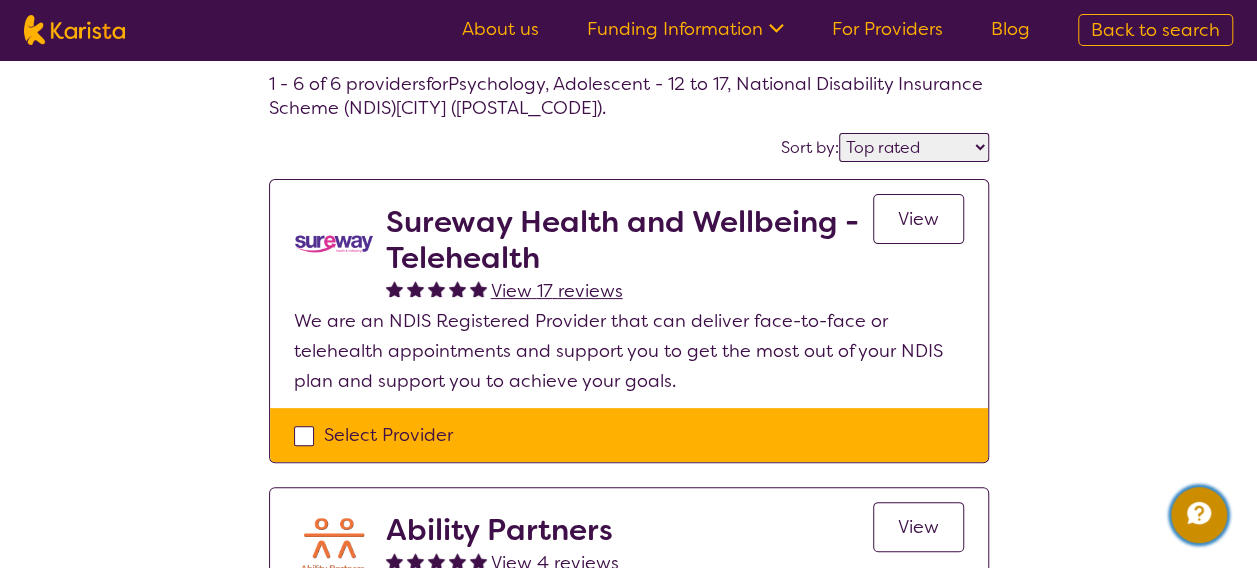 scroll, scrollTop: 0, scrollLeft: 0, axis: both 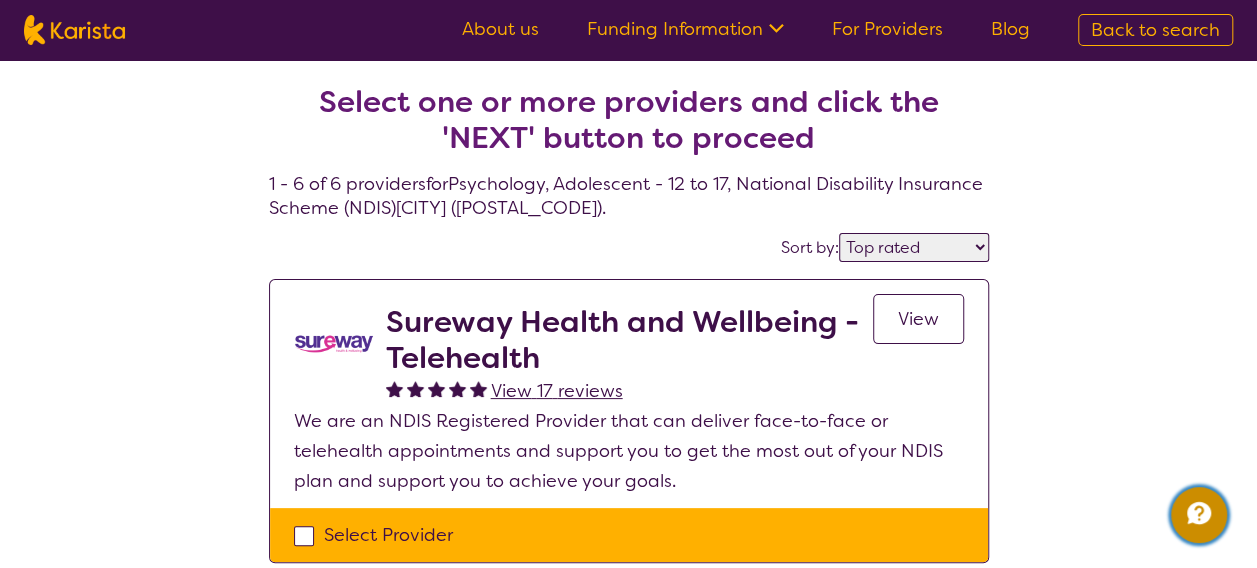 select on "Psychology" 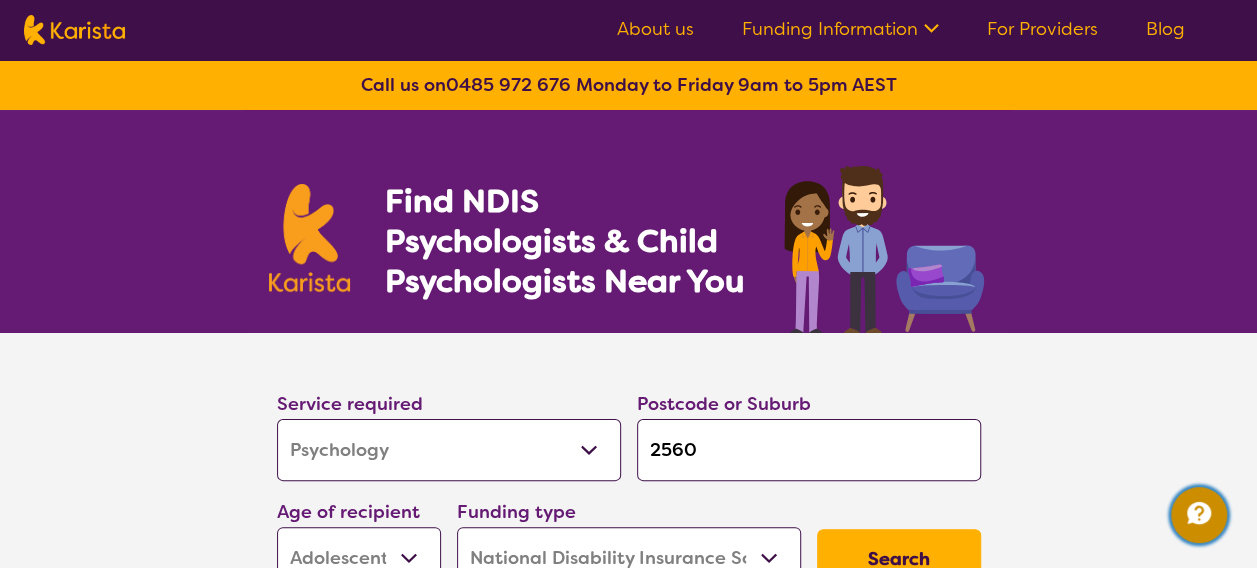 scroll, scrollTop: 300, scrollLeft: 0, axis: vertical 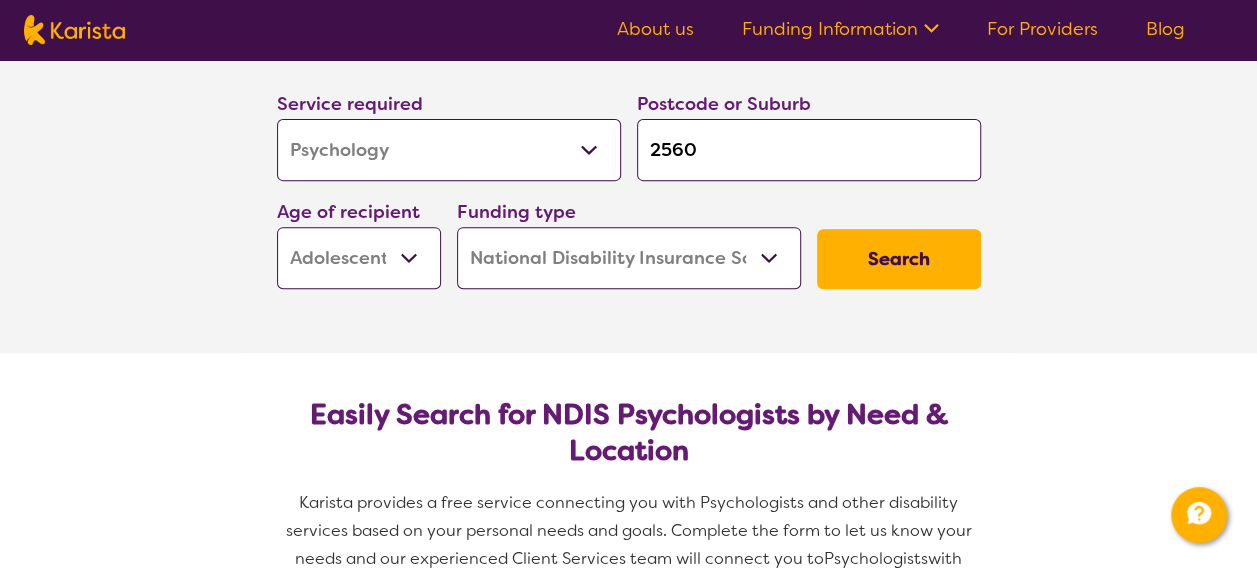 click on "Search" at bounding box center [899, 259] 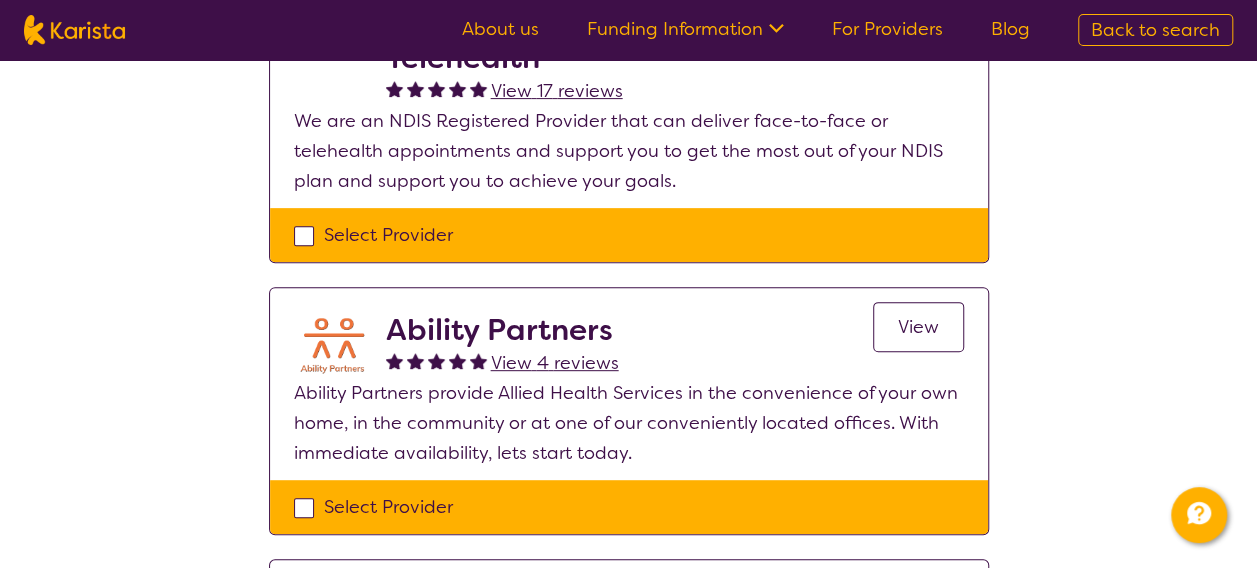 scroll, scrollTop: 400, scrollLeft: 0, axis: vertical 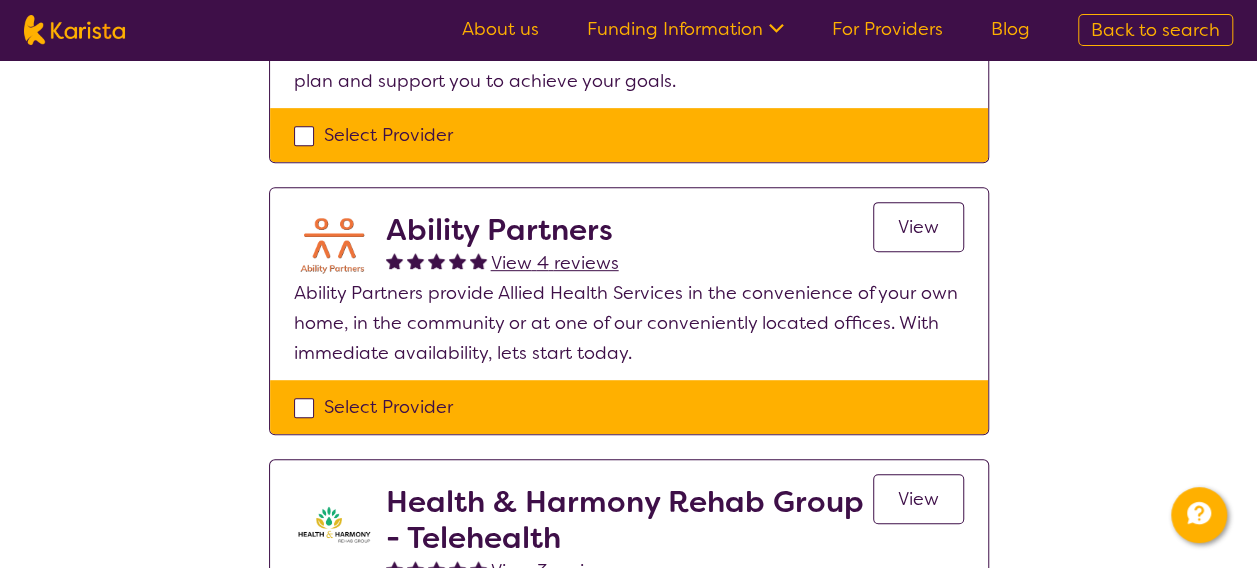 click on "Ability Partners" at bounding box center (502, 230) 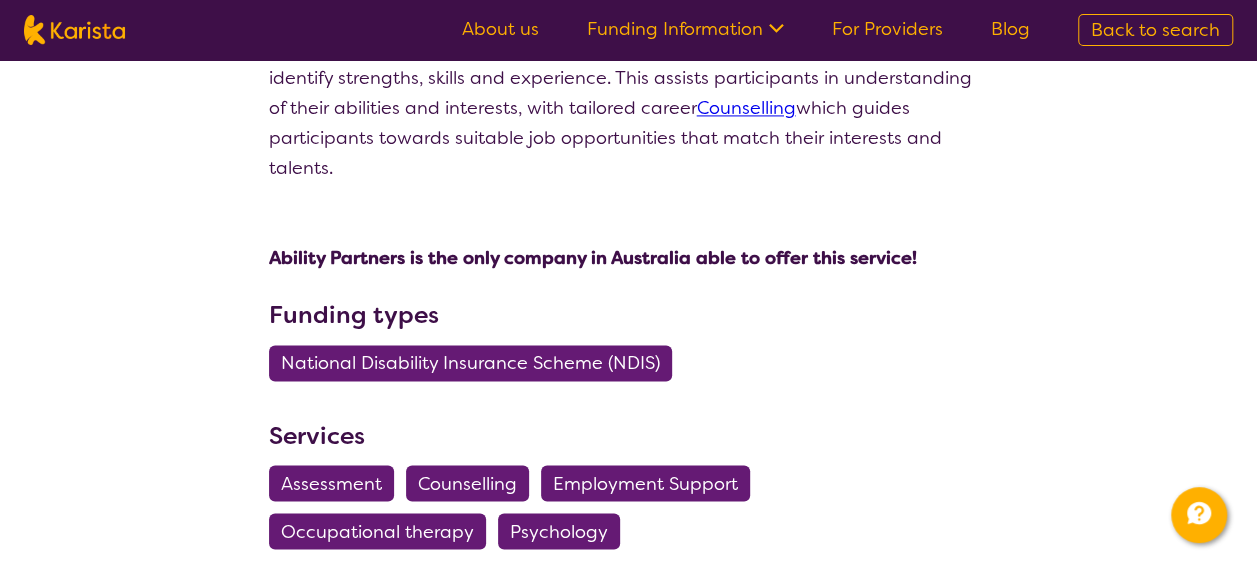 scroll, scrollTop: 1500, scrollLeft: 0, axis: vertical 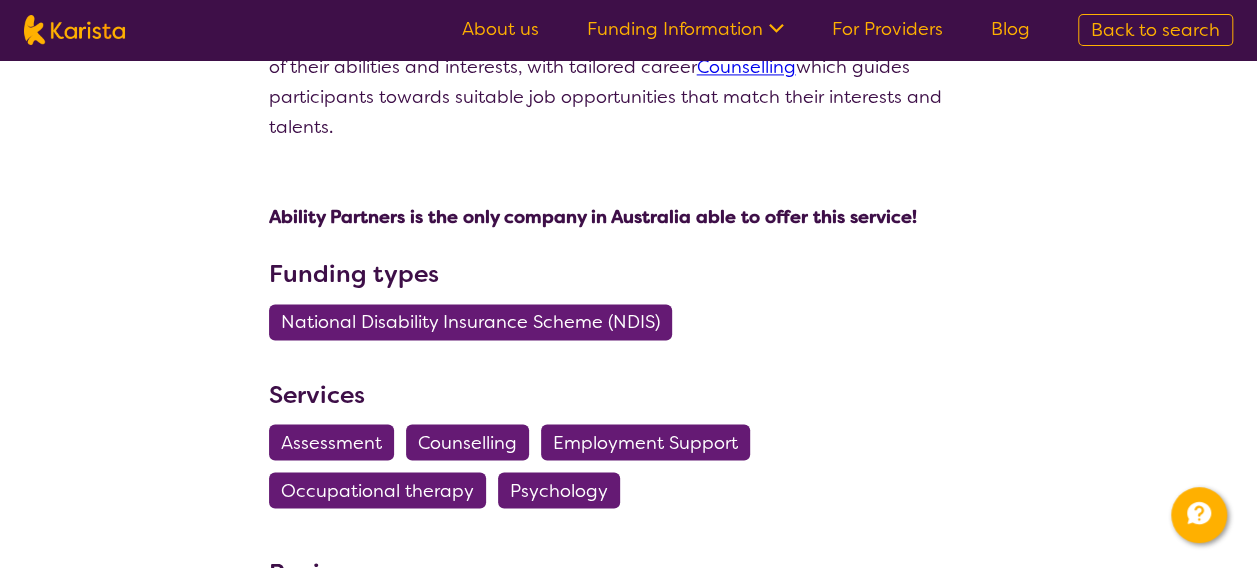 click on "Psychology" at bounding box center (559, 490) 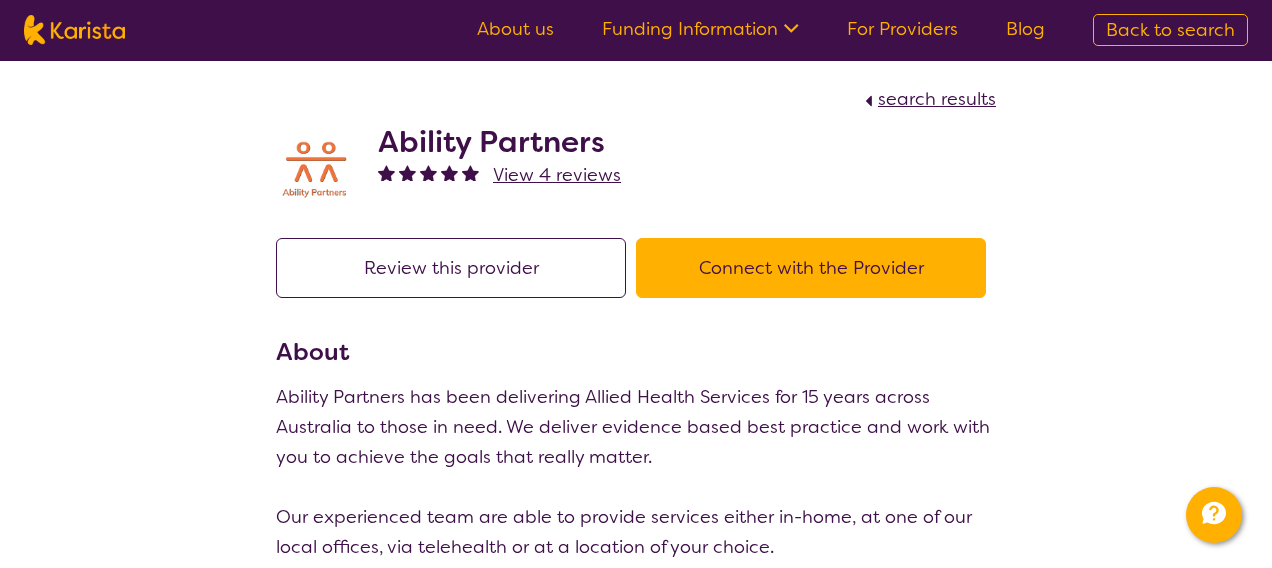 select on "Psychology" 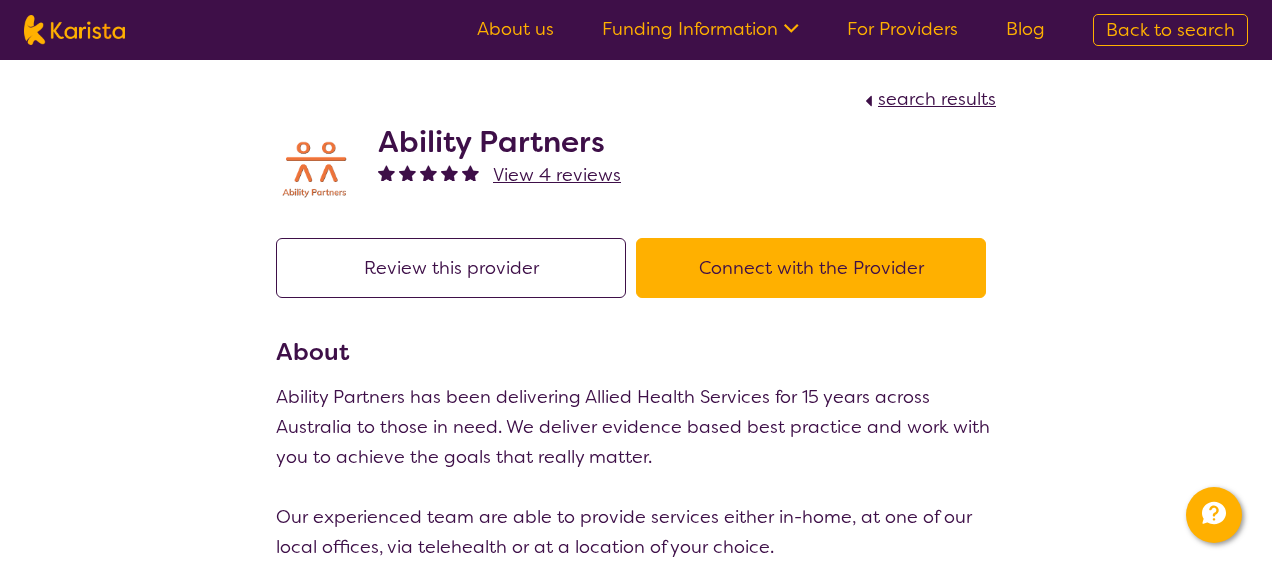 select on "AS" 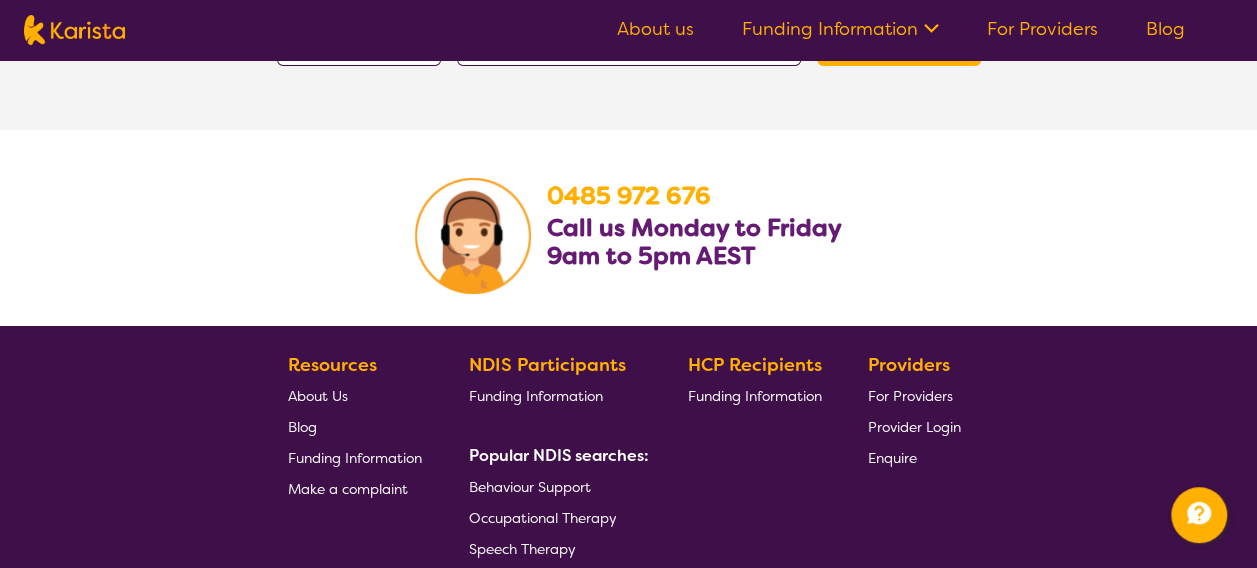 scroll, scrollTop: 3603, scrollLeft: 0, axis: vertical 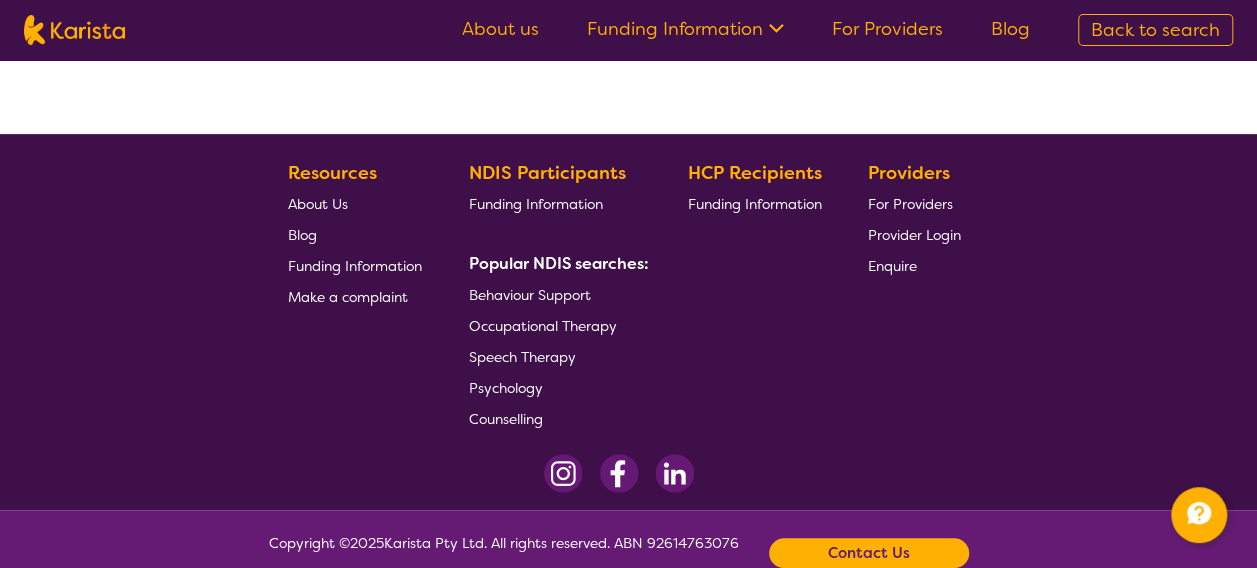 select on "by_score" 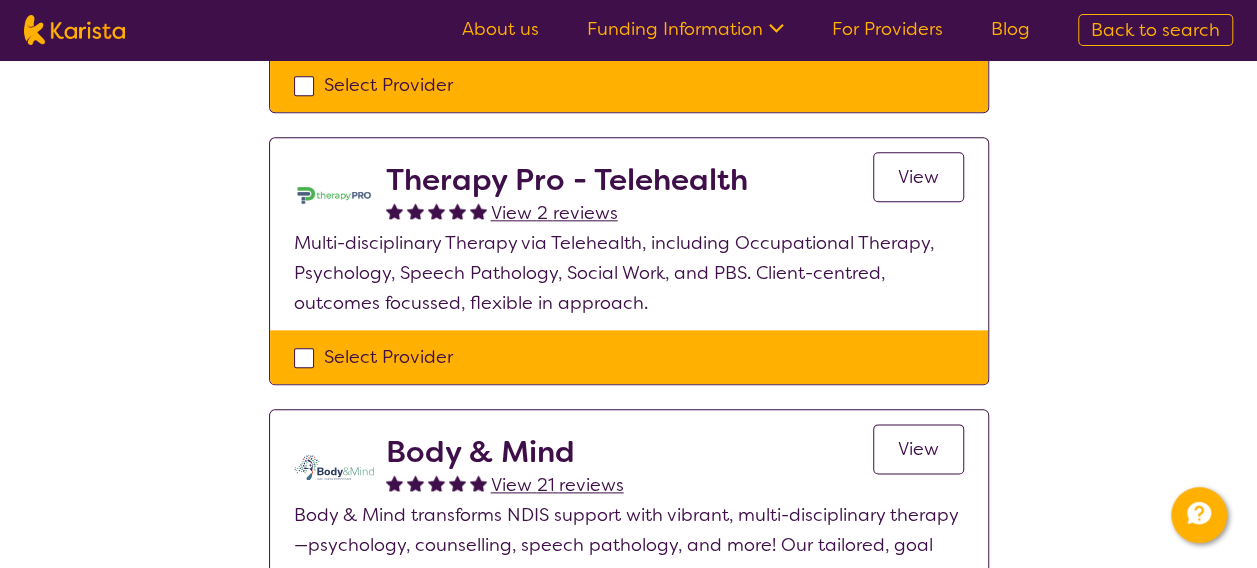 scroll, scrollTop: 900, scrollLeft: 0, axis: vertical 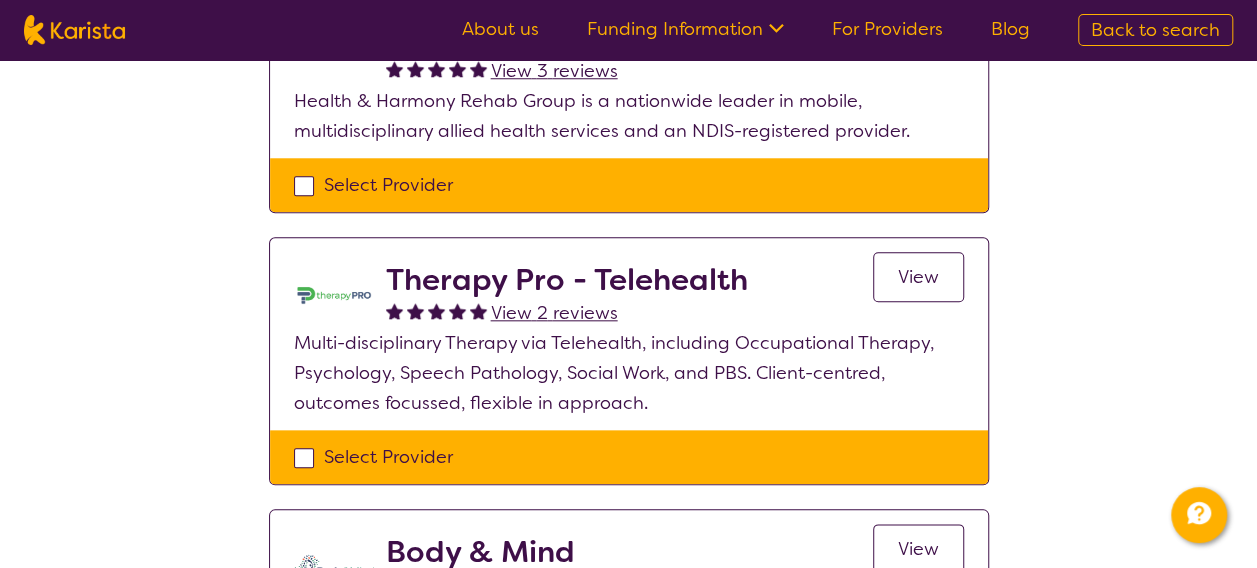 click on "View" at bounding box center [918, 277] 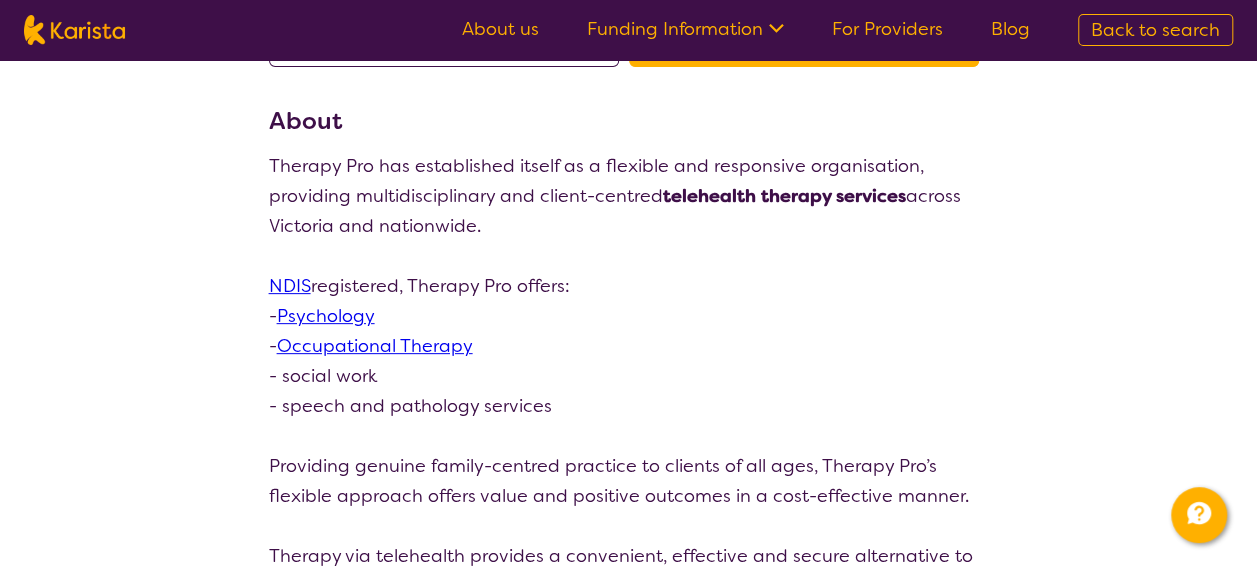scroll, scrollTop: 0, scrollLeft: 0, axis: both 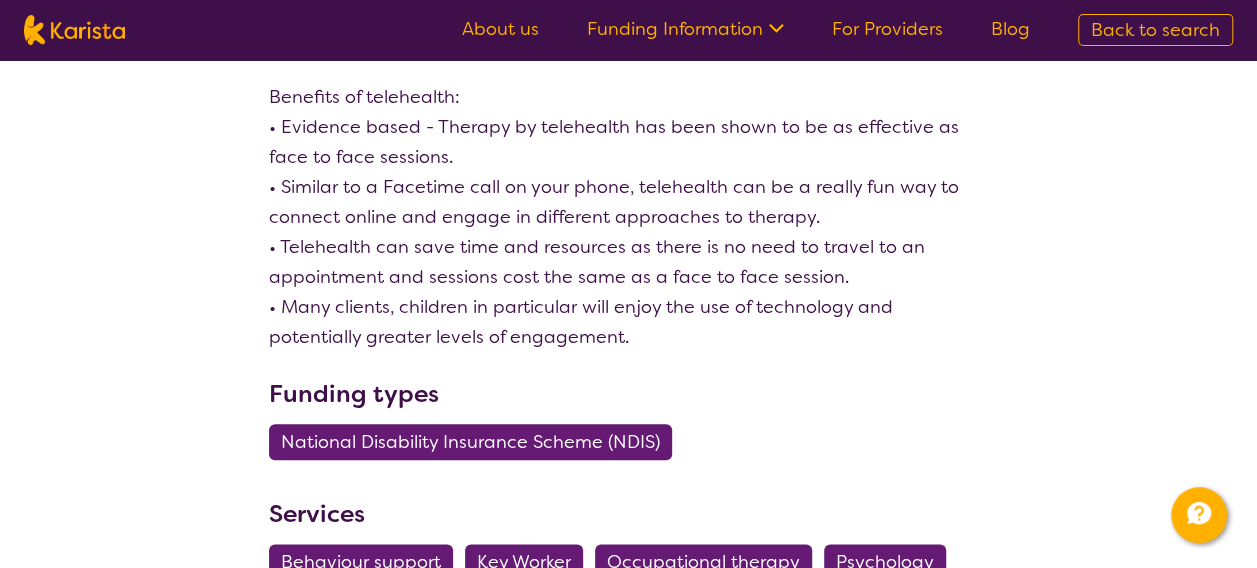 select on "by_score" 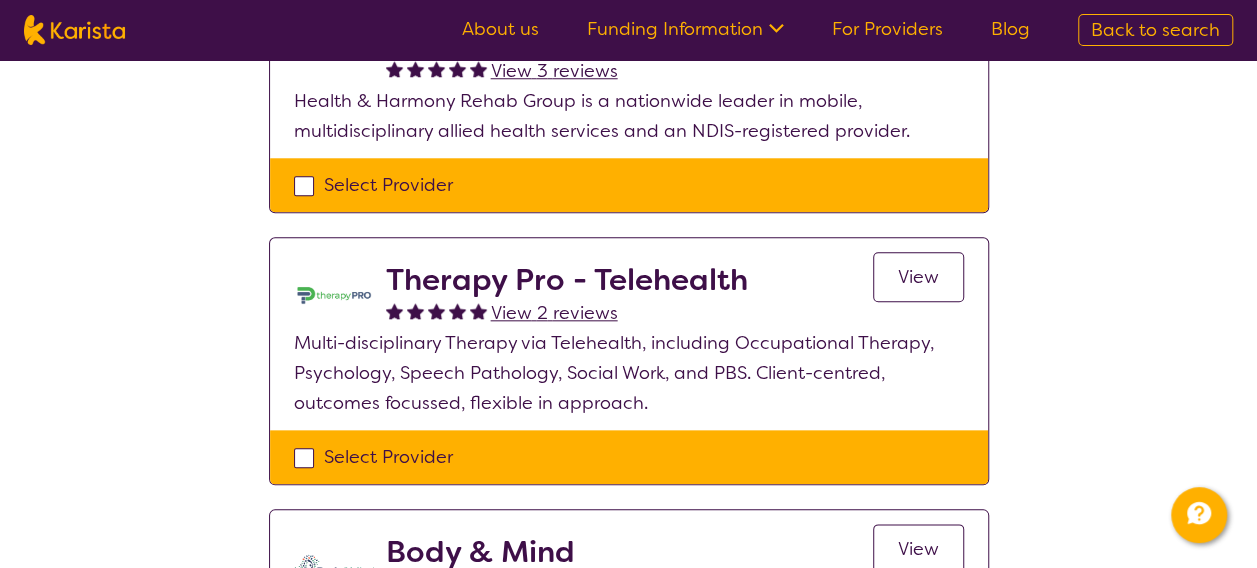 scroll, scrollTop: 1200, scrollLeft: 0, axis: vertical 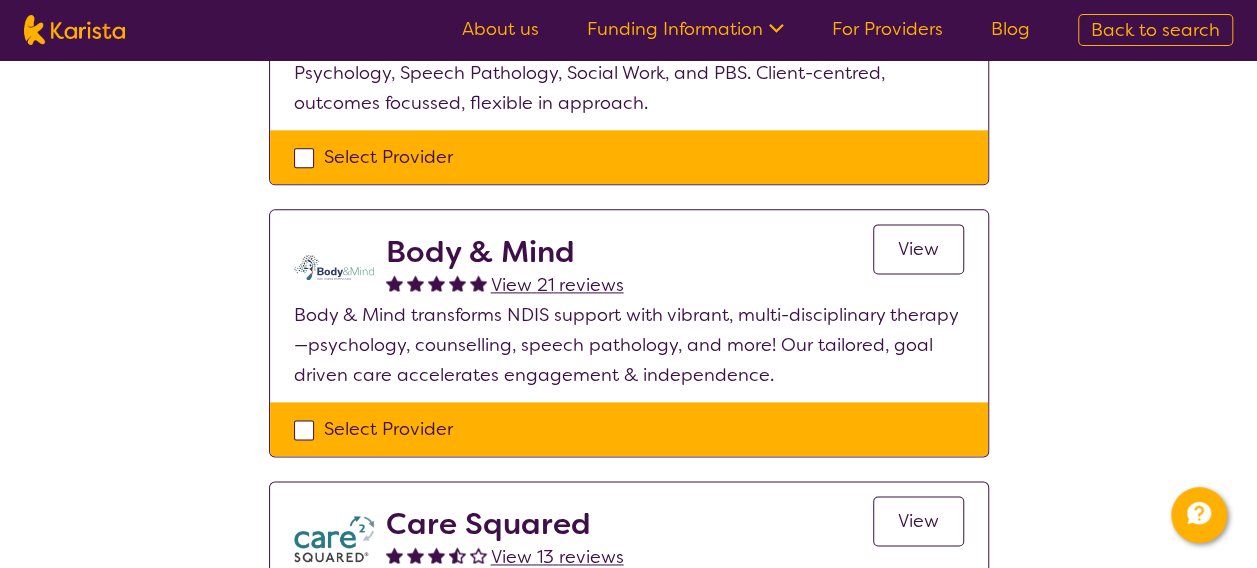 click on "Body & Mind" at bounding box center [505, 252] 